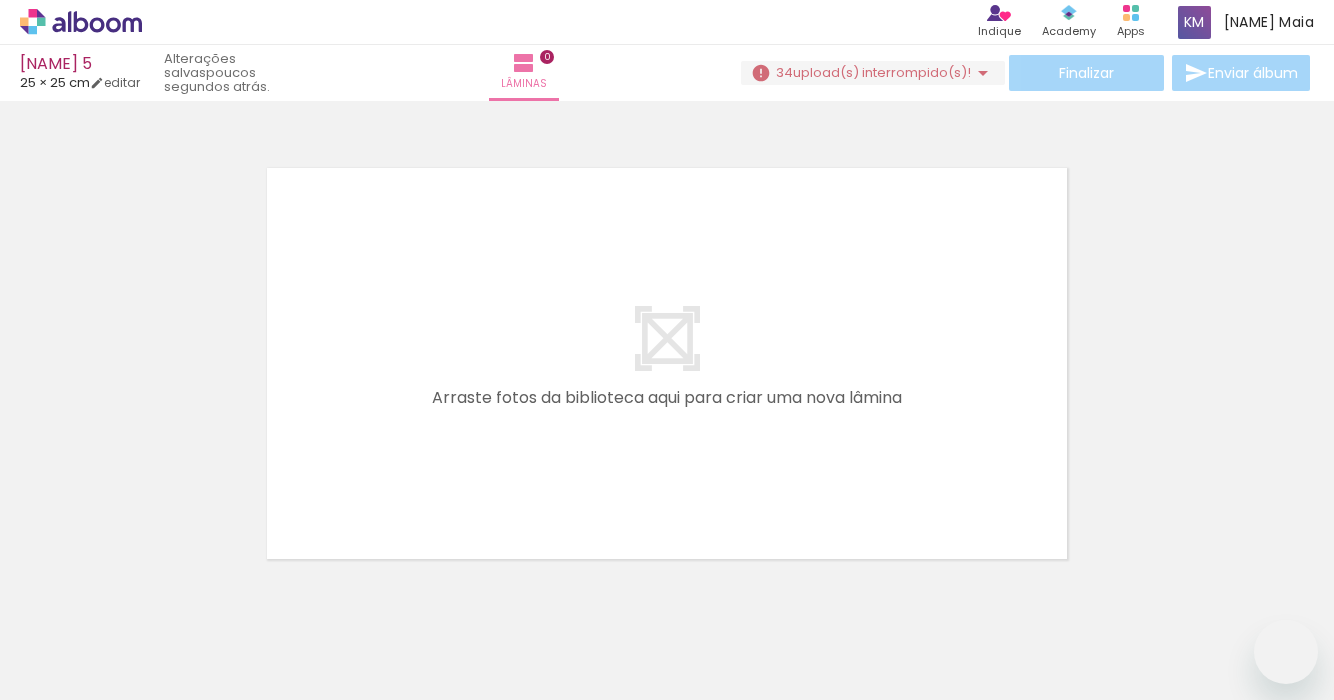 scroll, scrollTop: 0, scrollLeft: 0, axis: both 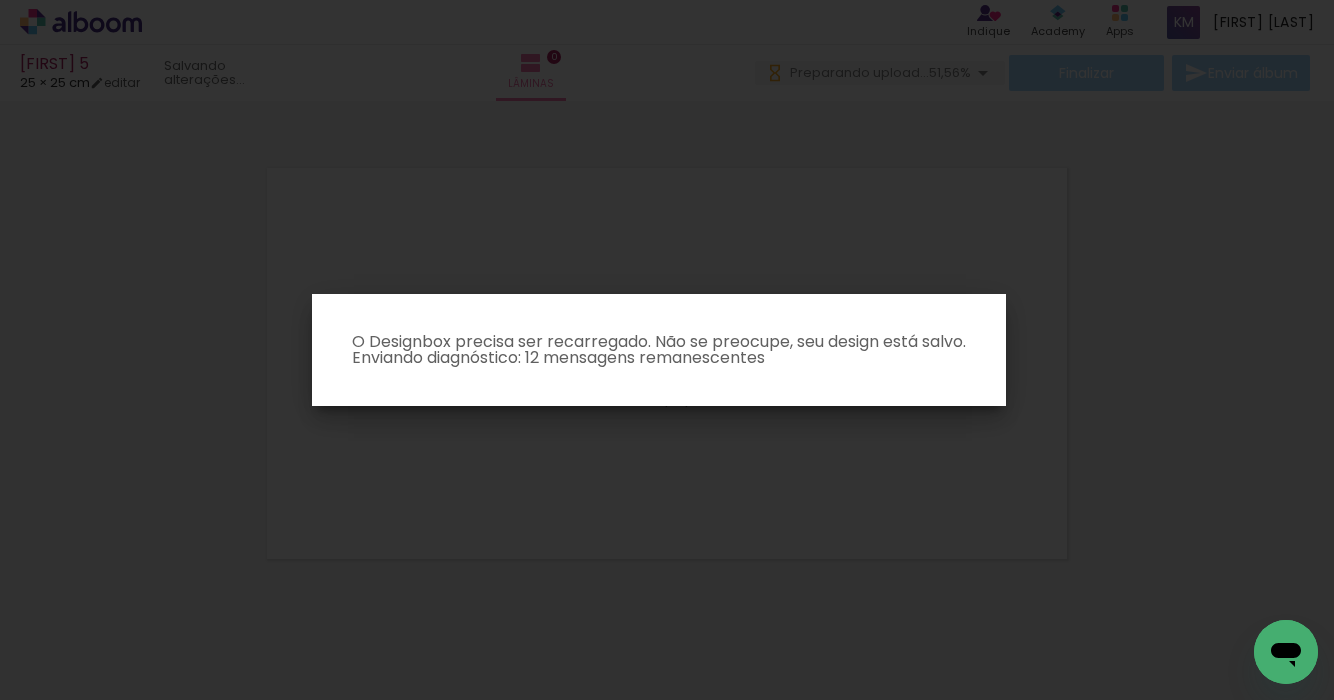 click 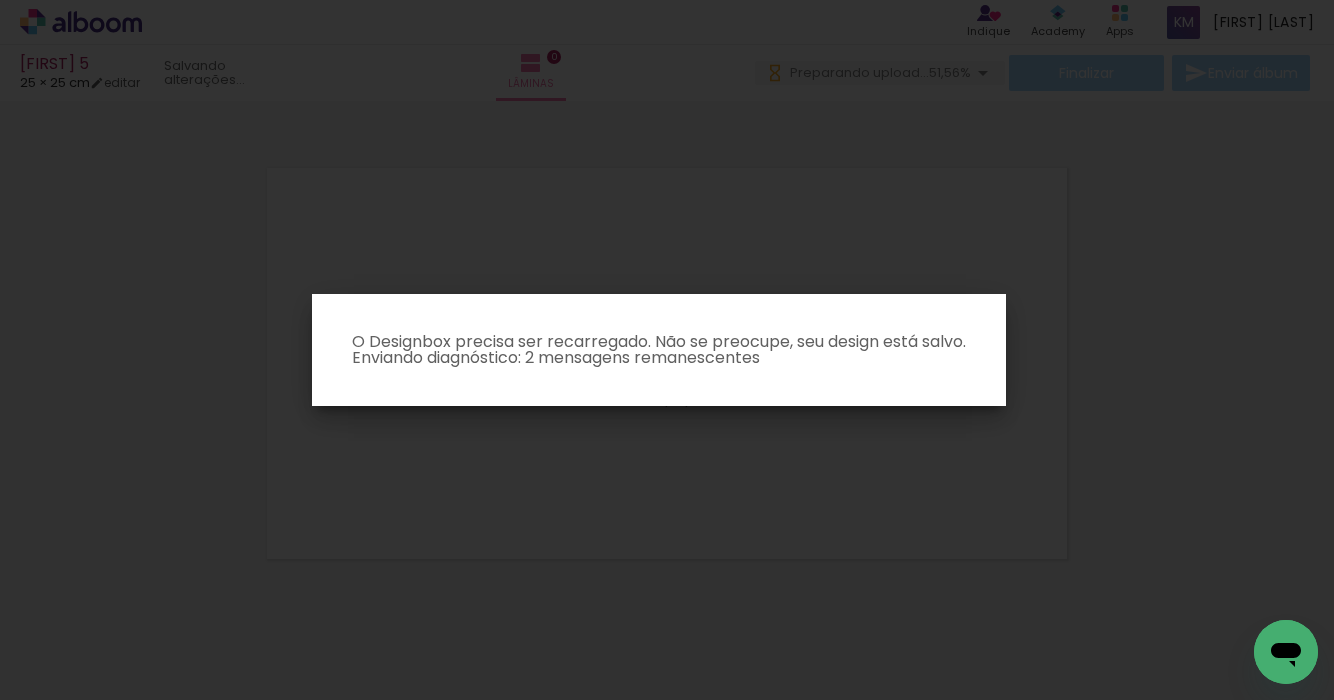 click 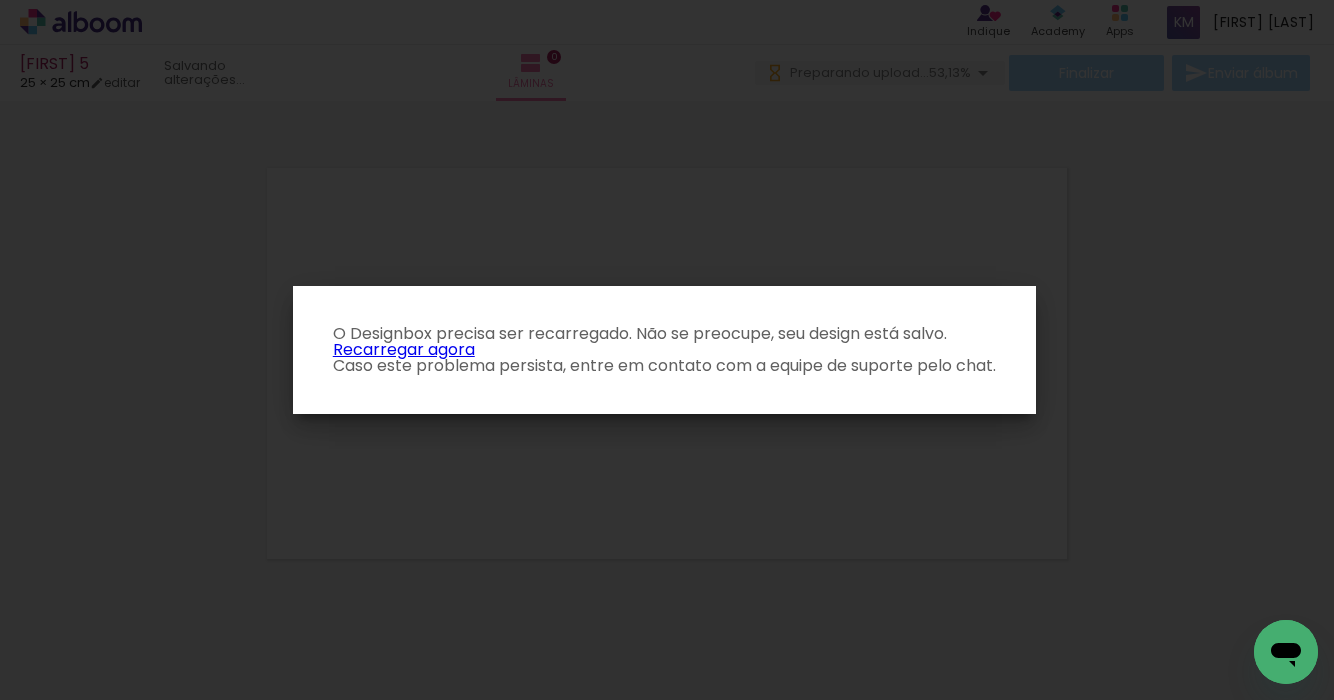 click on "Recarregar agora" at bounding box center [404, 349] 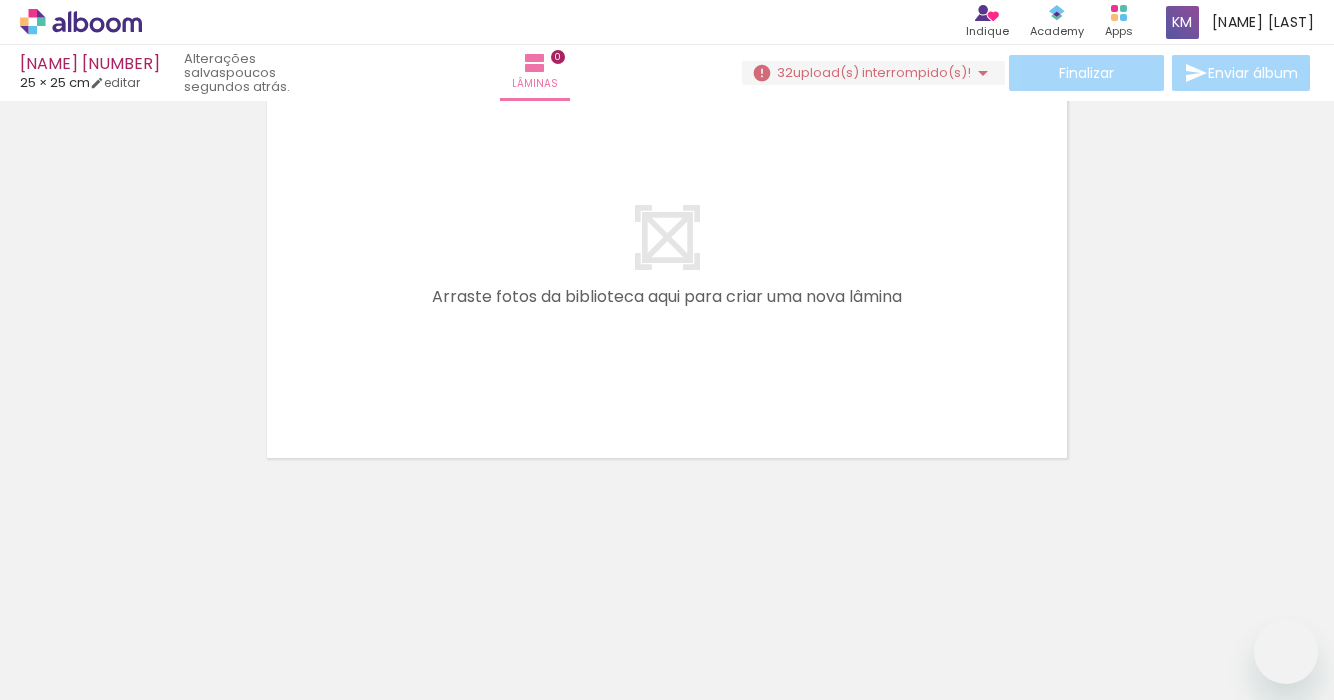 scroll, scrollTop: 0, scrollLeft: 0, axis: both 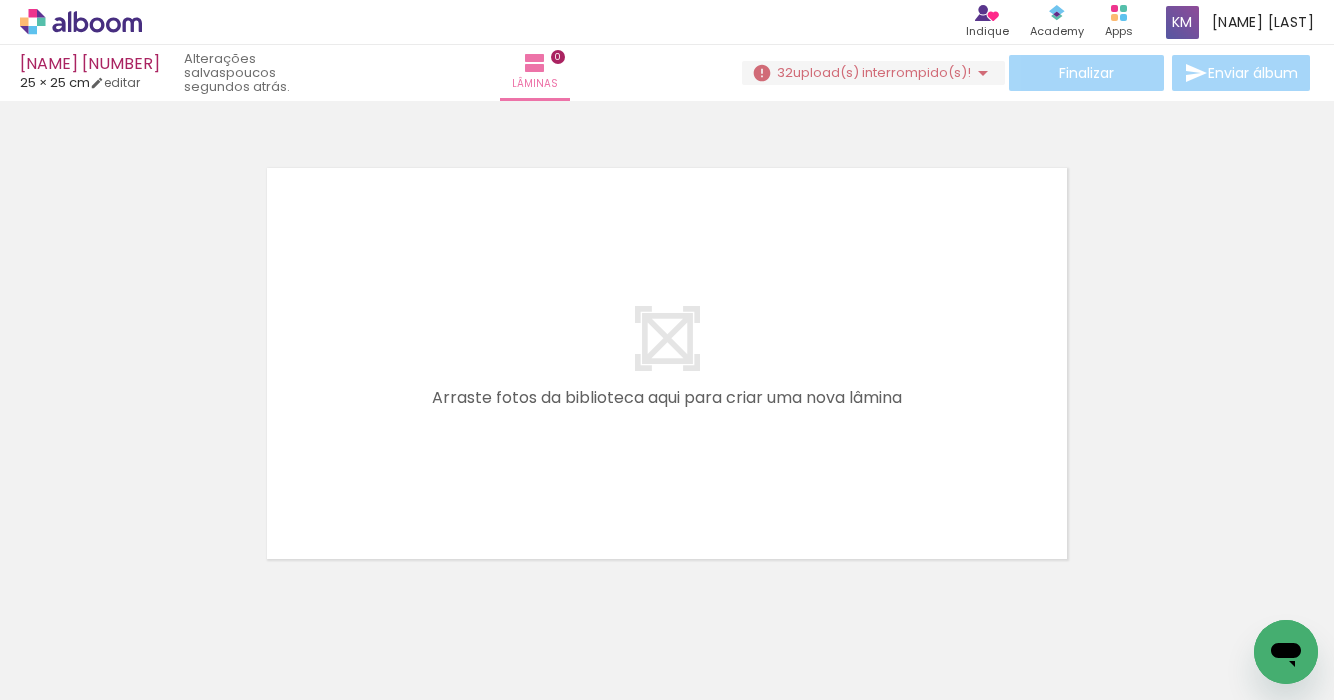 click on "upload(s) interrompido(s)!" at bounding box center [882, 72] 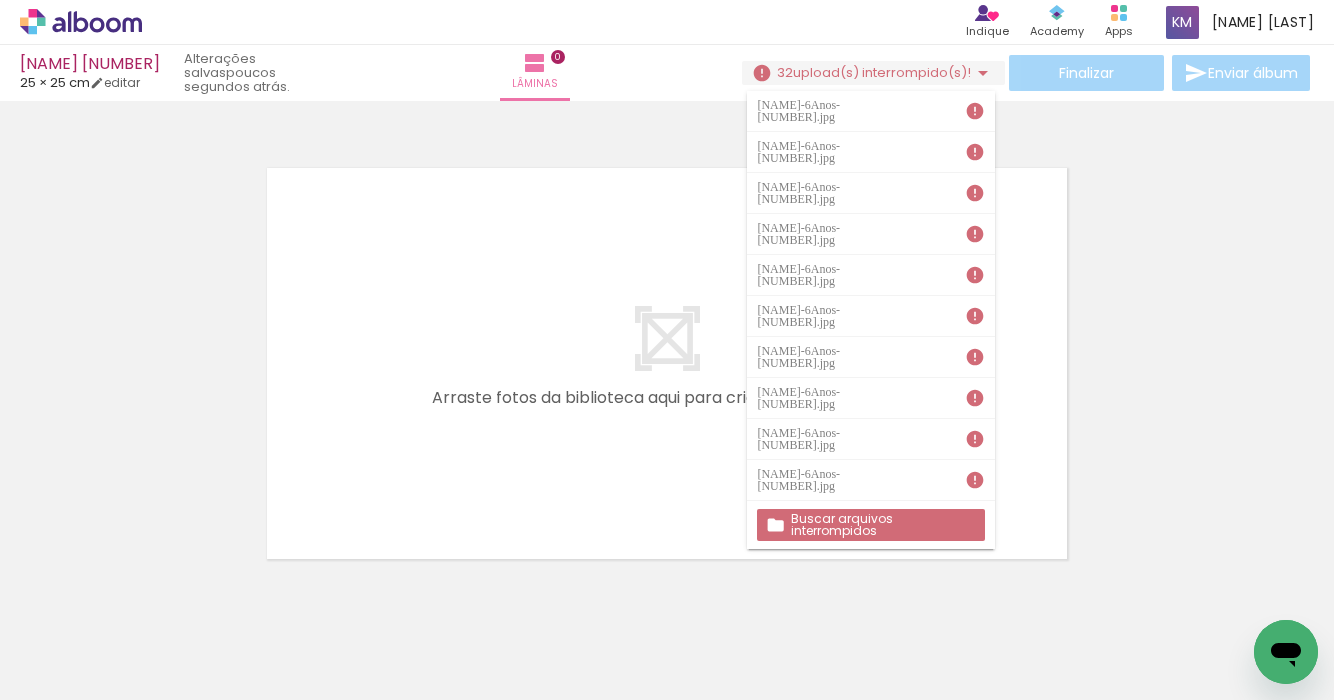 click at bounding box center (667, 363) 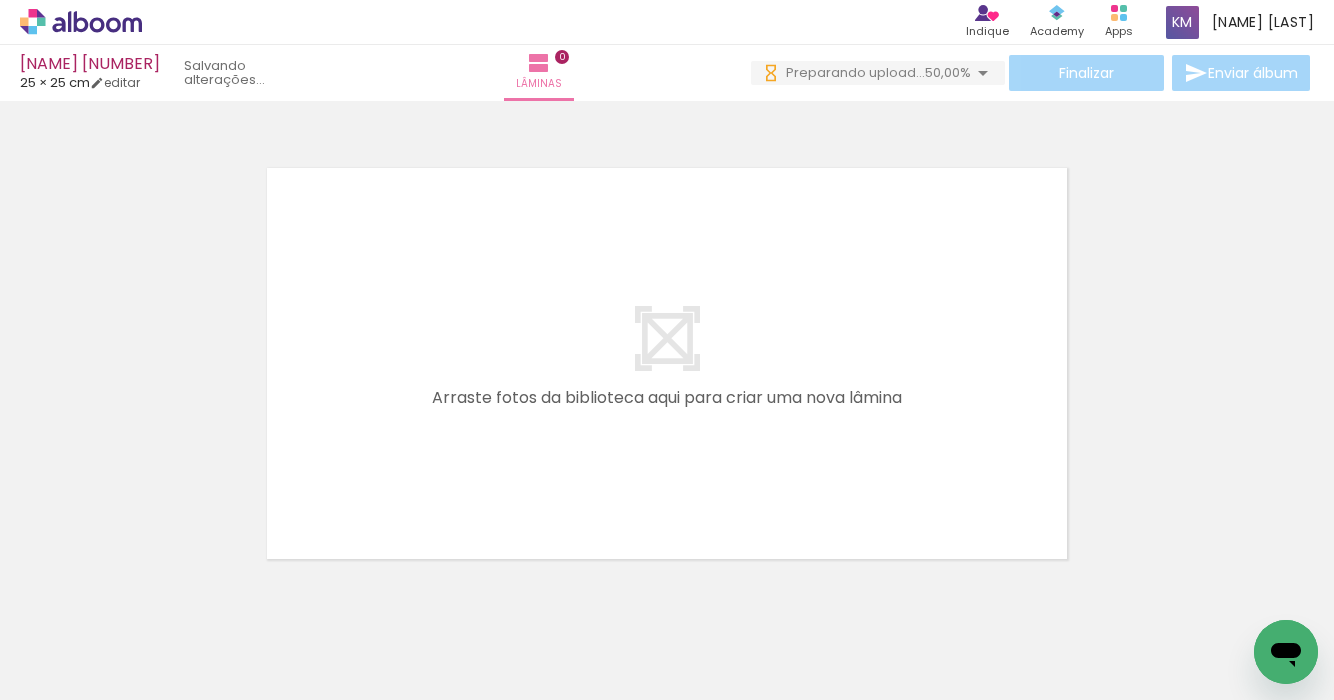 scroll, scrollTop: 0, scrollLeft: 0, axis: both 